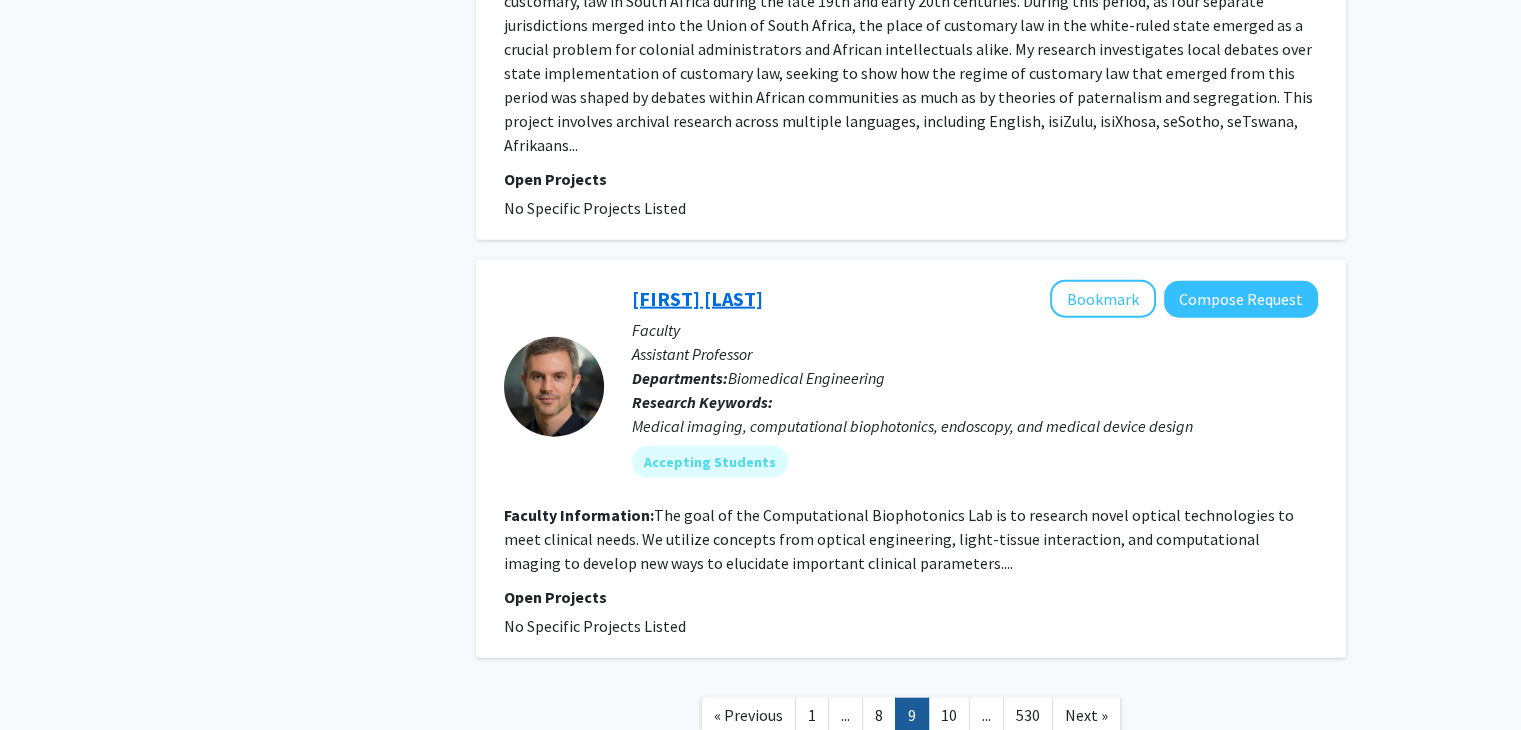 scroll, scrollTop: 4613, scrollLeft: 0, axis: vertical 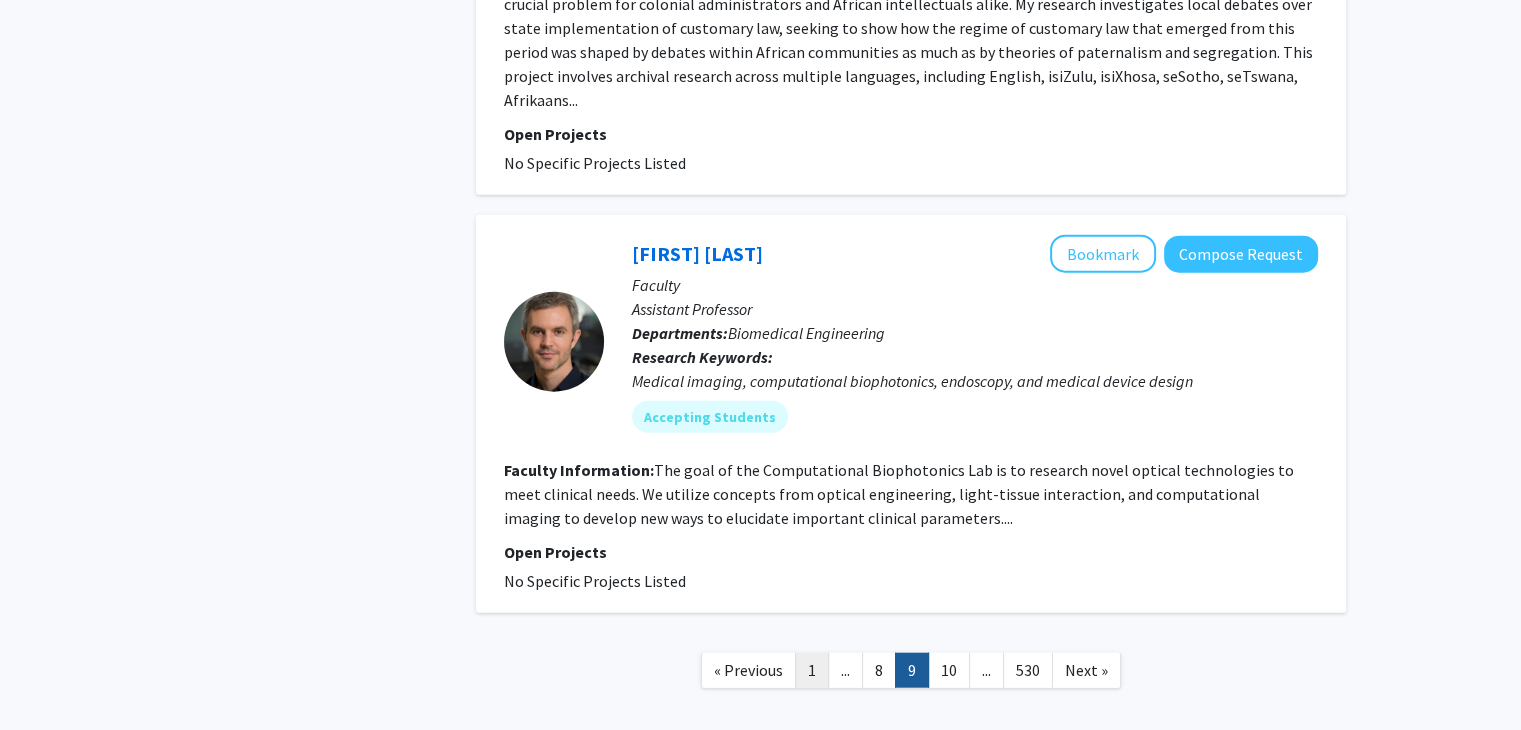 click on "1" 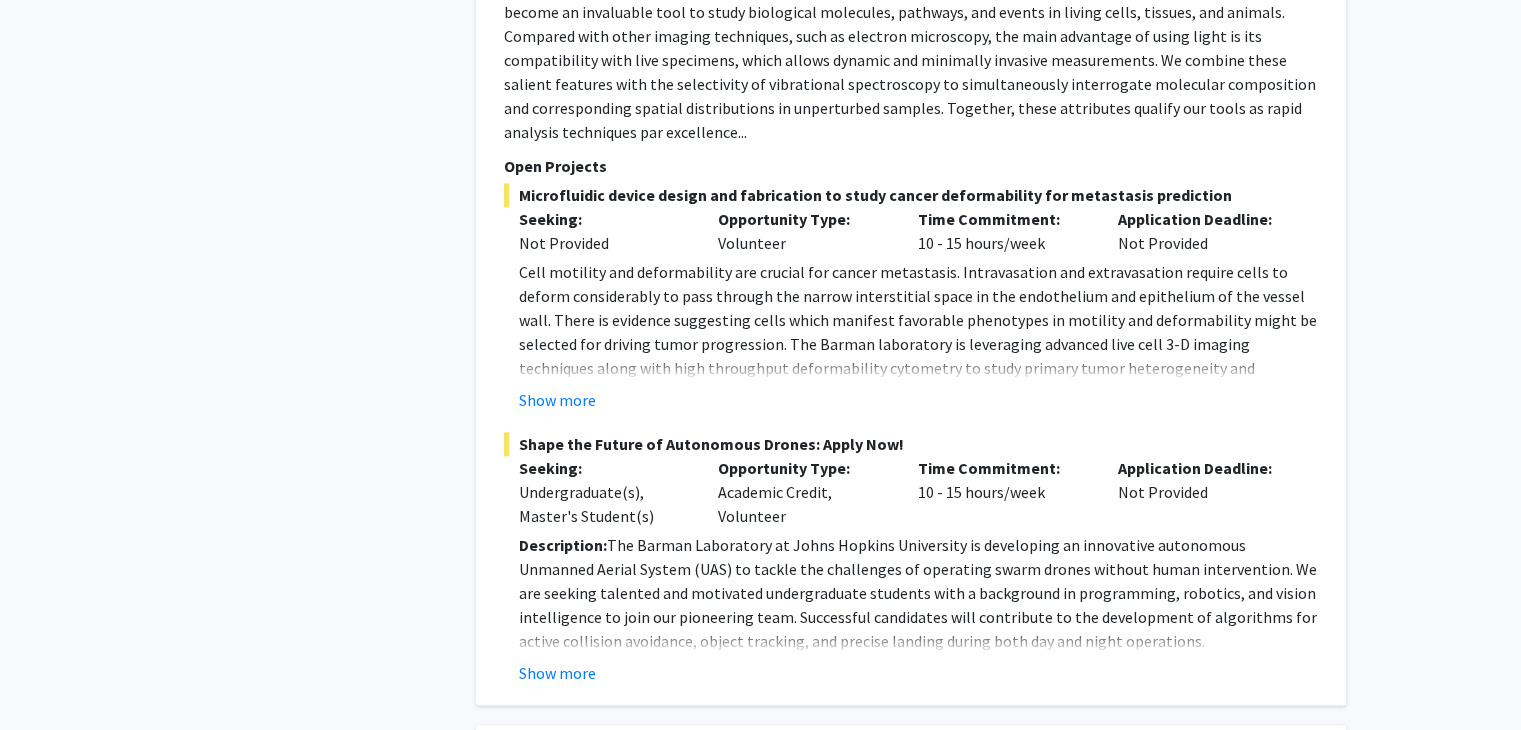 scroll, scrollTop: 2541, scrollLeft: 0, axis: vertical 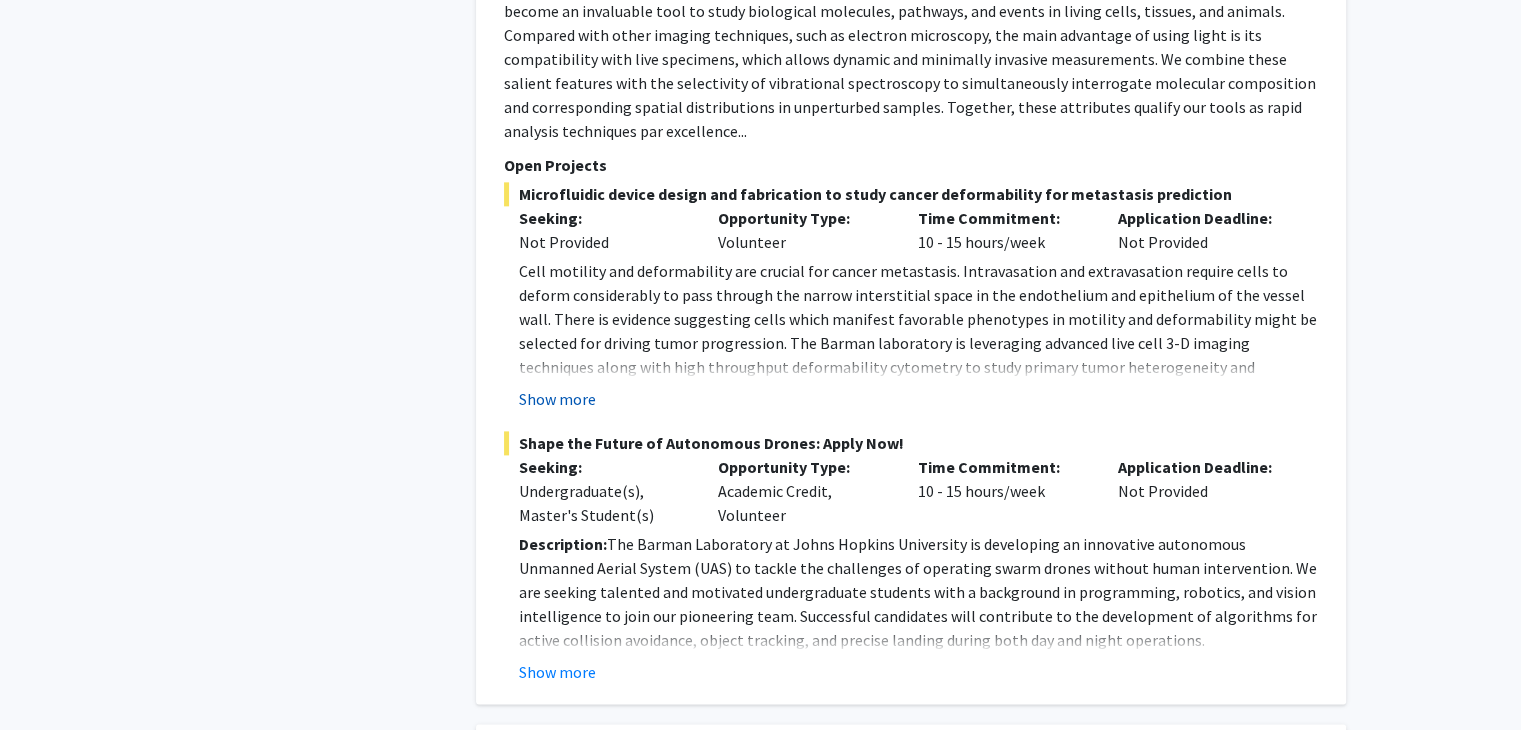 click on "Show more" 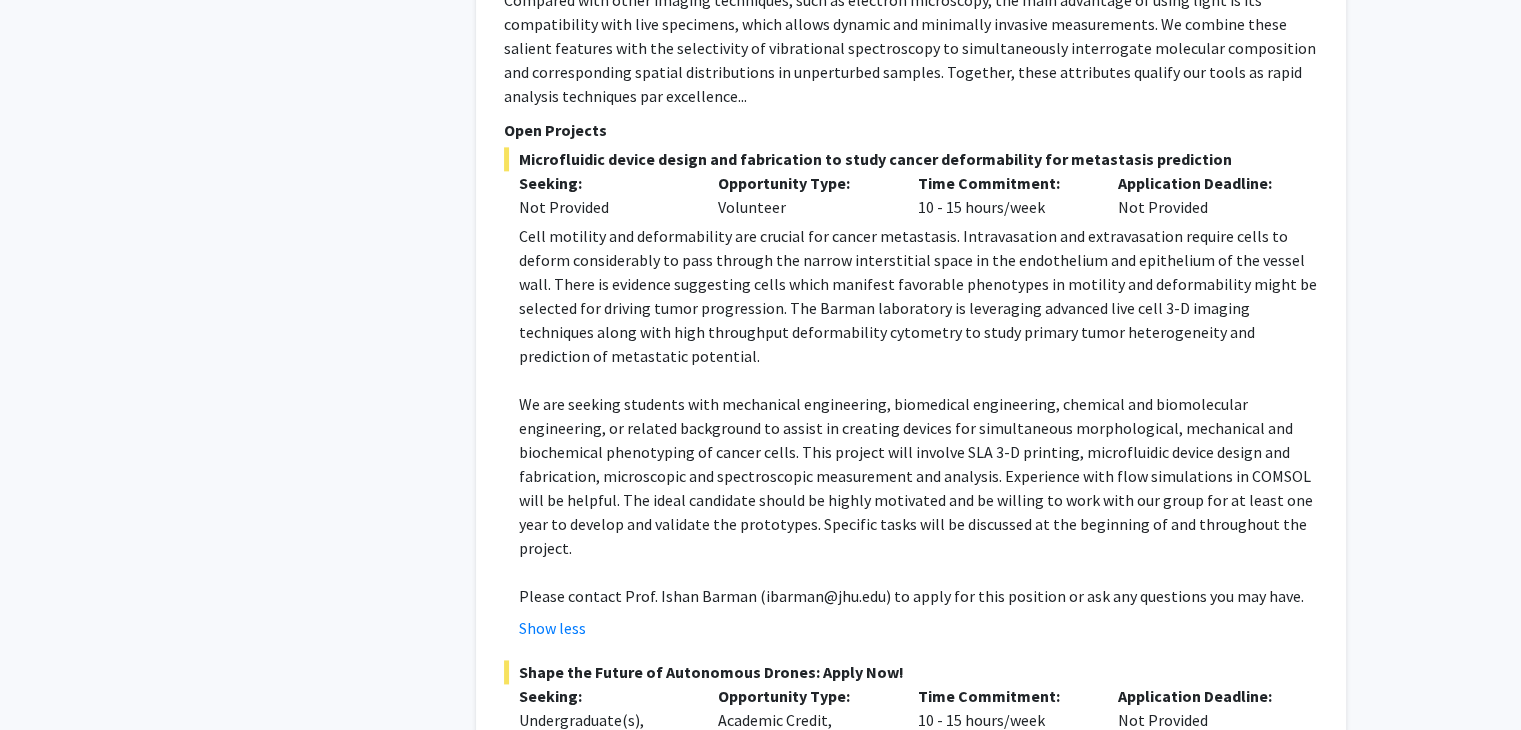 scroll, scrollTop: 2578, scrollLeft: 0, axis: vertical 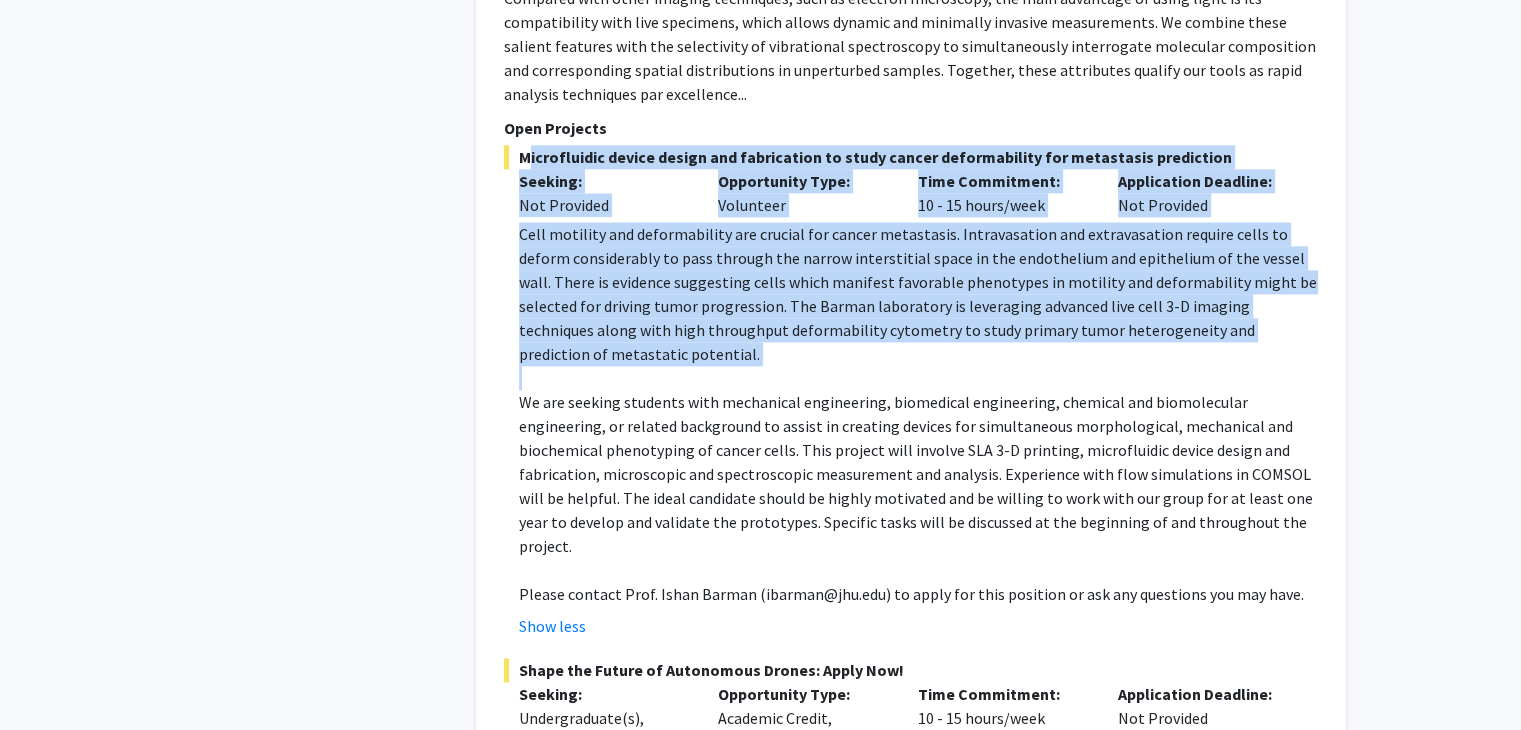 drag, startPoint x: 519, startPoint y: 104, endPoint x: 924, endPoint y: 294, distance: 447.35333 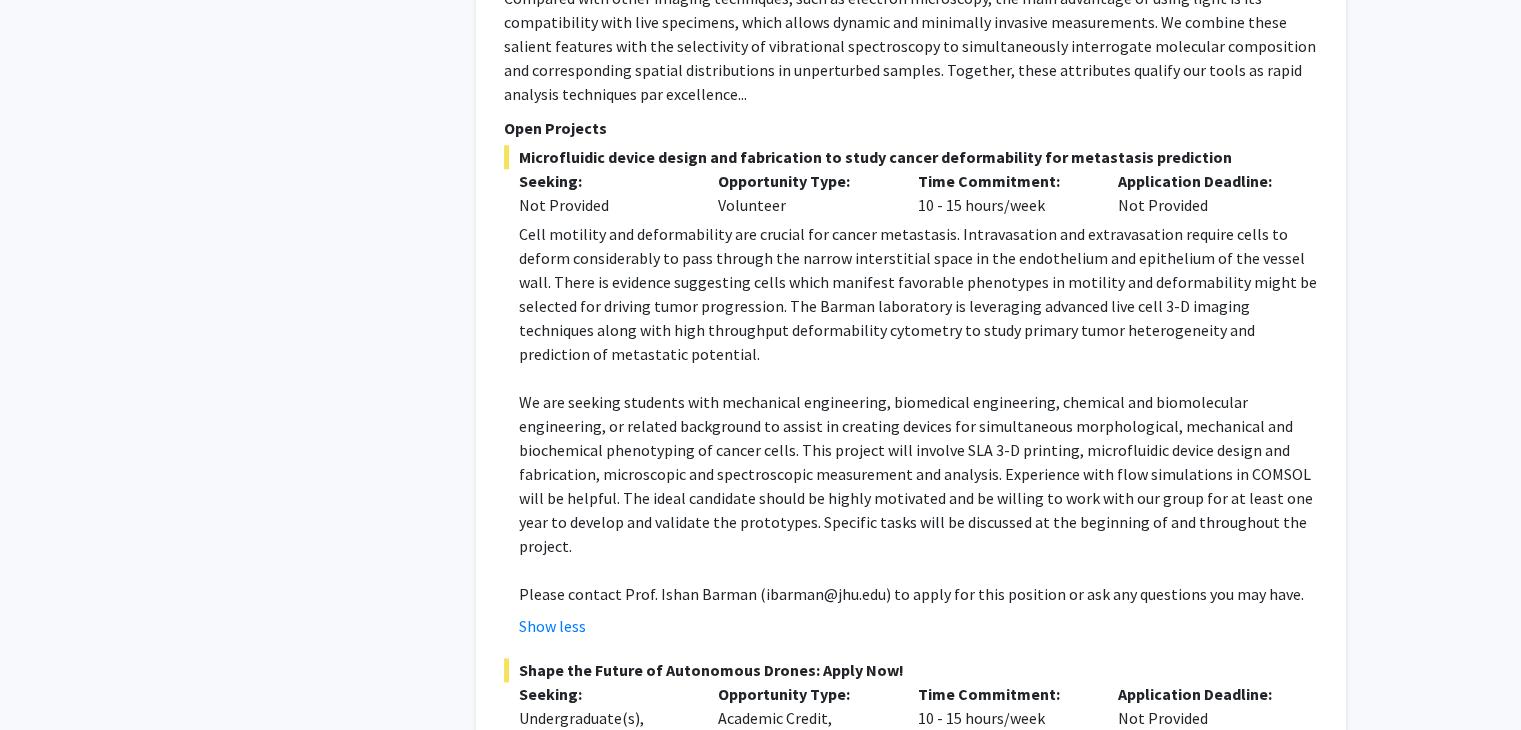 click on "We are seeking students with mechanical engineering, biomedical engineering, chemical and biomolecular engineering, or related background to assist in creating devices for simultaneous morphological, mechanical and biochemical phenotyping of cancer cells. This project will involve SLA 3-D printing, microfluidic device design and fabrication, microscopic and spectroscopic measurement and analysis. Experience with flow simulations in COMSOL will be helpful. The ideal candidate should be highly motivated and be willing to work with our group for at least one year to develop and validate the prototypes. Specific tasks will be discussed at the beginning of and throughout the project." 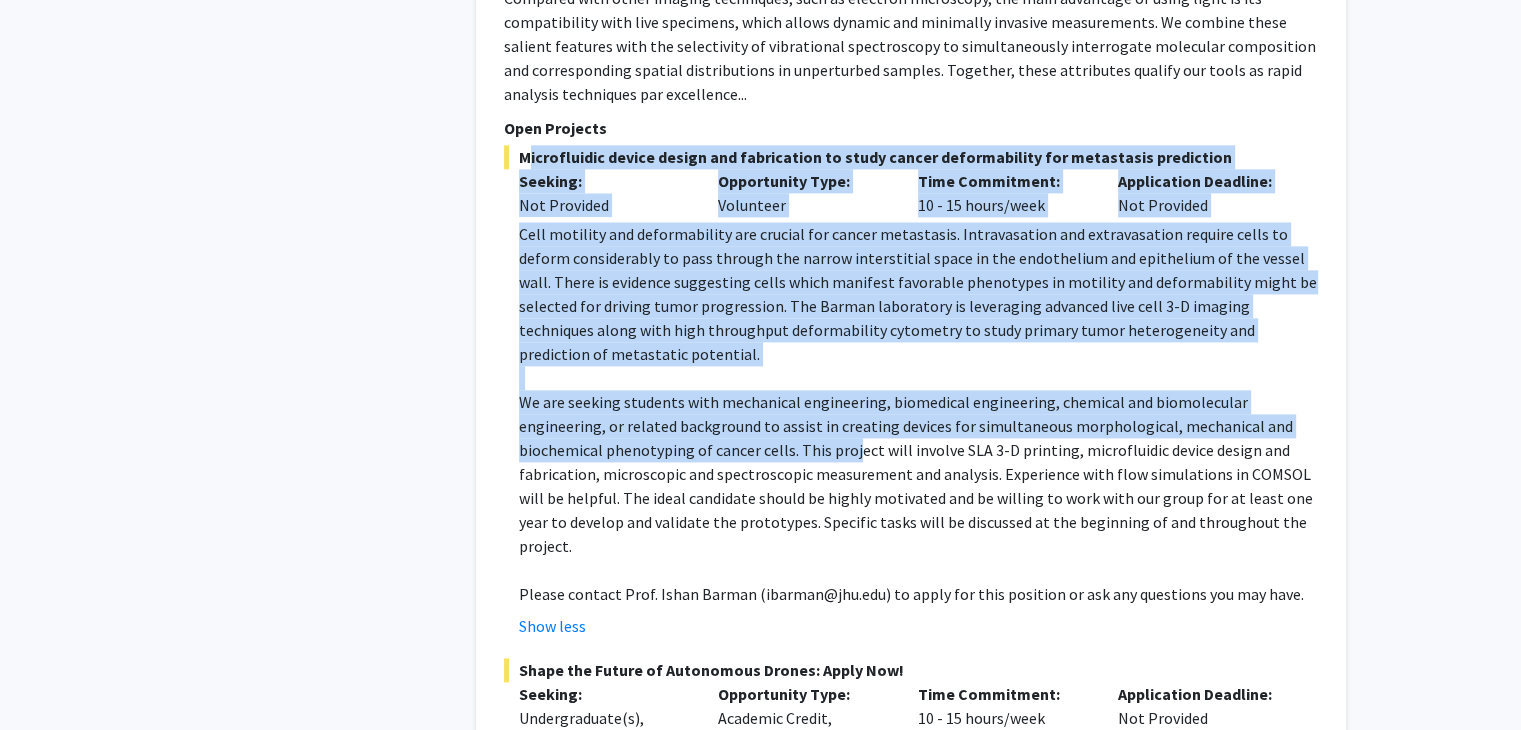 drag, startPoint x: 523, startPoint y: 107, endPoint x: 851, endPoint y: 368, distance: 419.1718 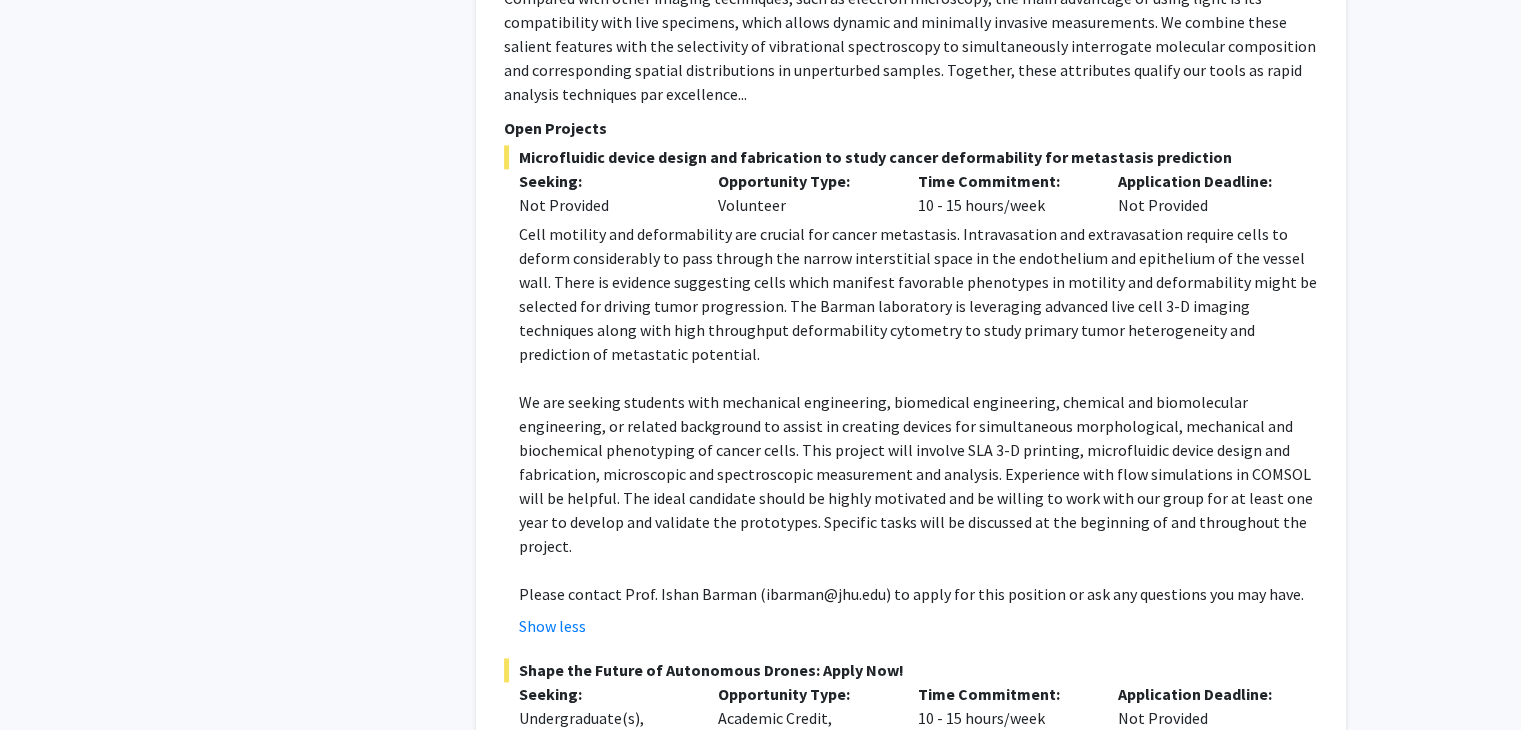 click on "We are seeking students with mechanical engineering, biomedical engineering, chemical and biomolecular engineering, or related background to assist in creating devices for simultaneous morphological, mechanical and biochemical phenotyping of cancer cells. This project will involve SLA 3-D printing, microfluidic device design and fabrication, microscopic and spectroscopic measurement and analysis. Experience with flow simulations in COMSOL will be helpful. The ideal candidate should be highly motivated and be willing to work with our group for at least one year to develop and validate the prototypes. Specific tasks will be discussed at the beginning of and throughout the project." 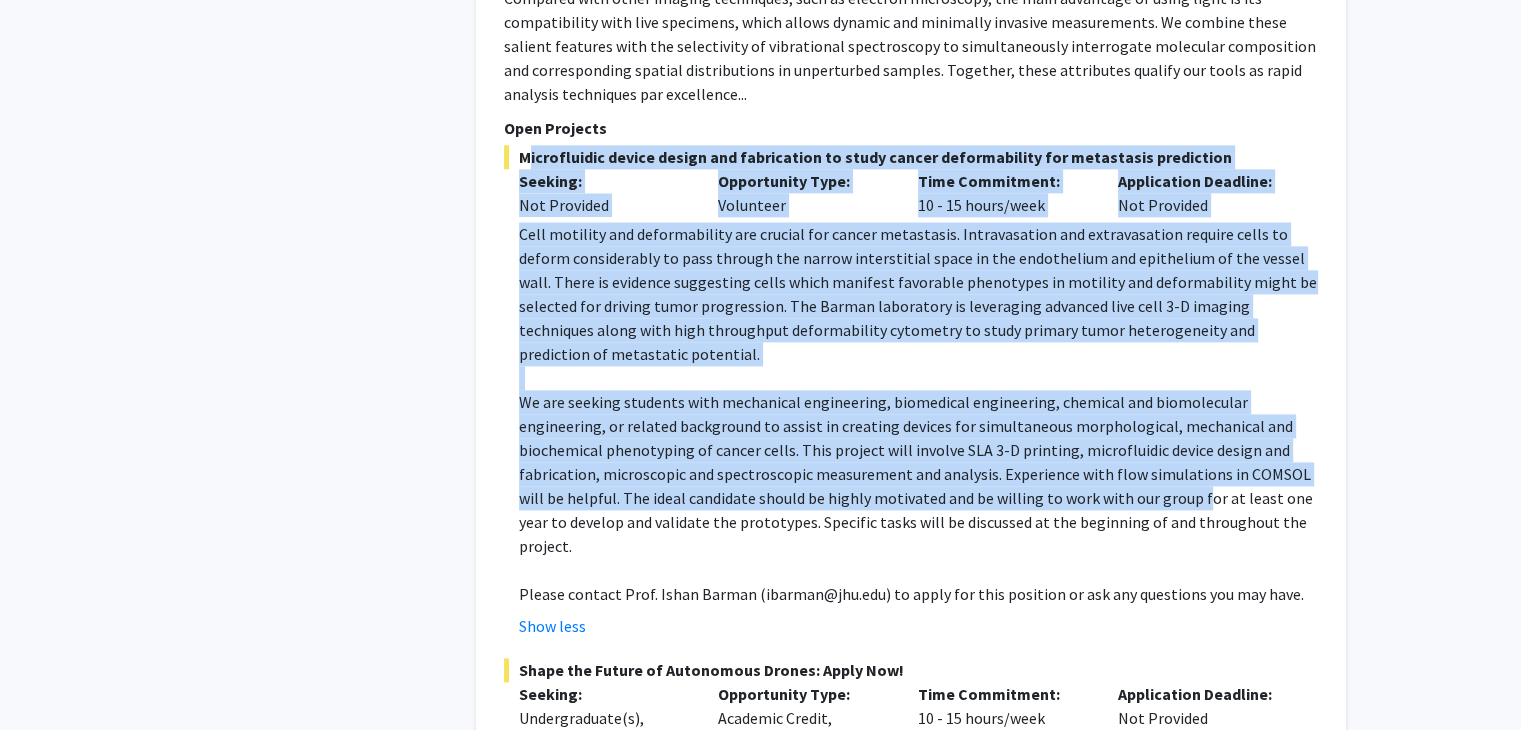 drag, startPoint x: 520, startPoint y: 108, endPoint x: 1168, endPoint y: 425, distance: 721.3827 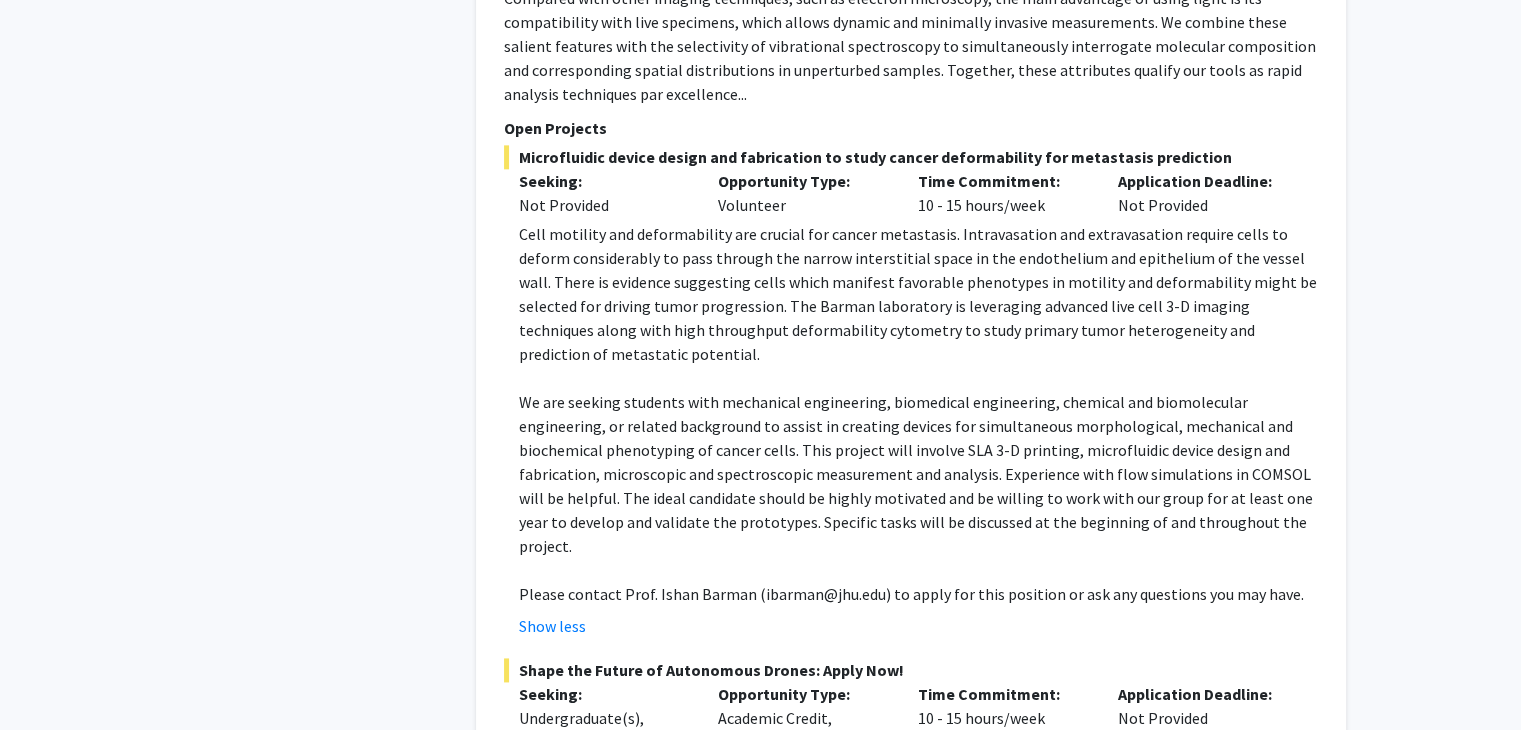 click on "We are seeking students with mechanical engineering, biomedical engineering, chemical and biomolecular engineering, or related background to assist in creating devices for simultaneous morphological, mechanical and biochemical phenotyping of cancer cells. This project will involve SLA 3-D printing, microfluidic device design and fabrication, microscopic and spectroscopic measurement and analysis. Experience with flow simulations in COMSOL will be helpful. The ideal candidate should be highly motivated and be willing to work with our group for at least one year to develop and validate the prototypes. Specific tasks will be discussed at the beginning of and throughout the project." 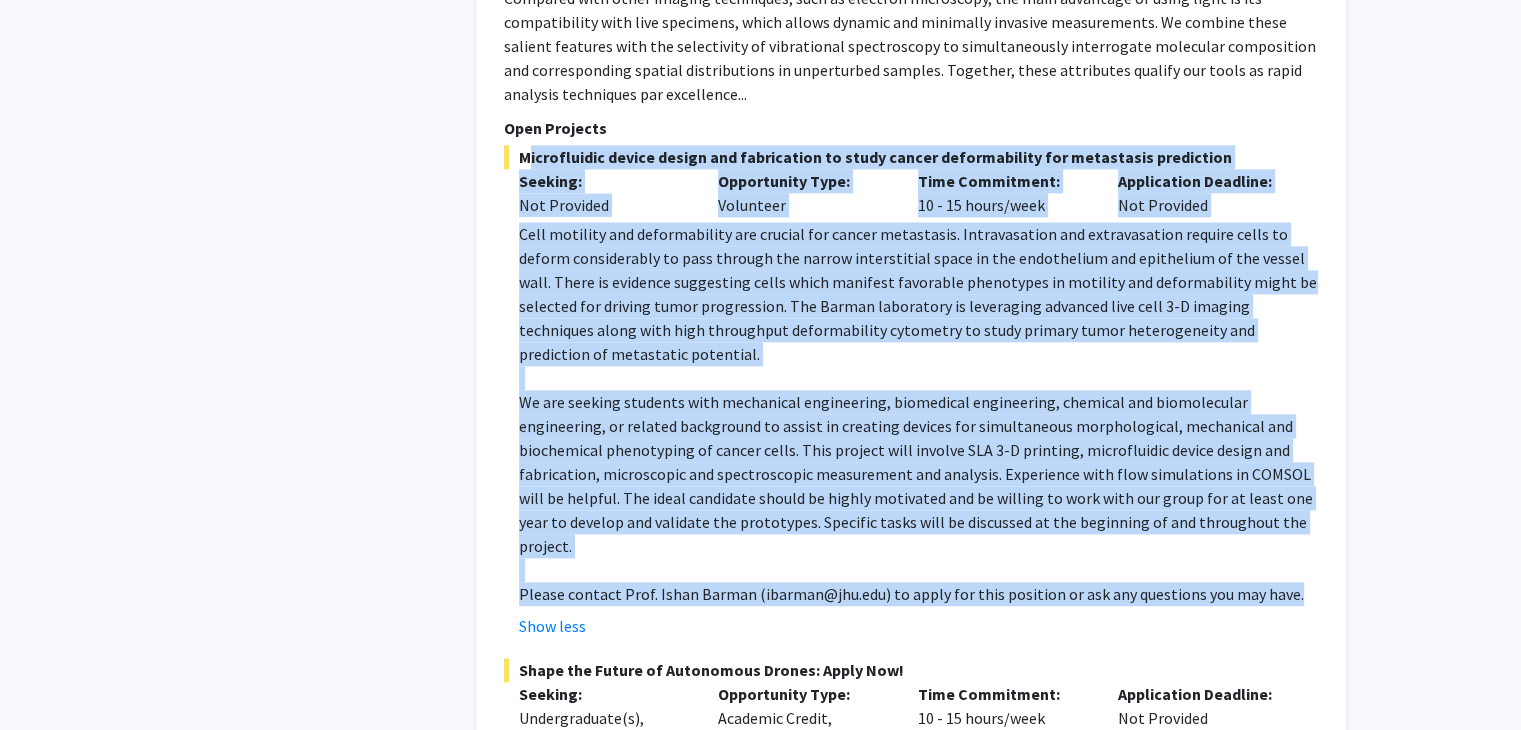 drag, startPoint x: 518, startPoint y: 104, endPoint x: 1299, endPoint y: 489, distance: 870.7388 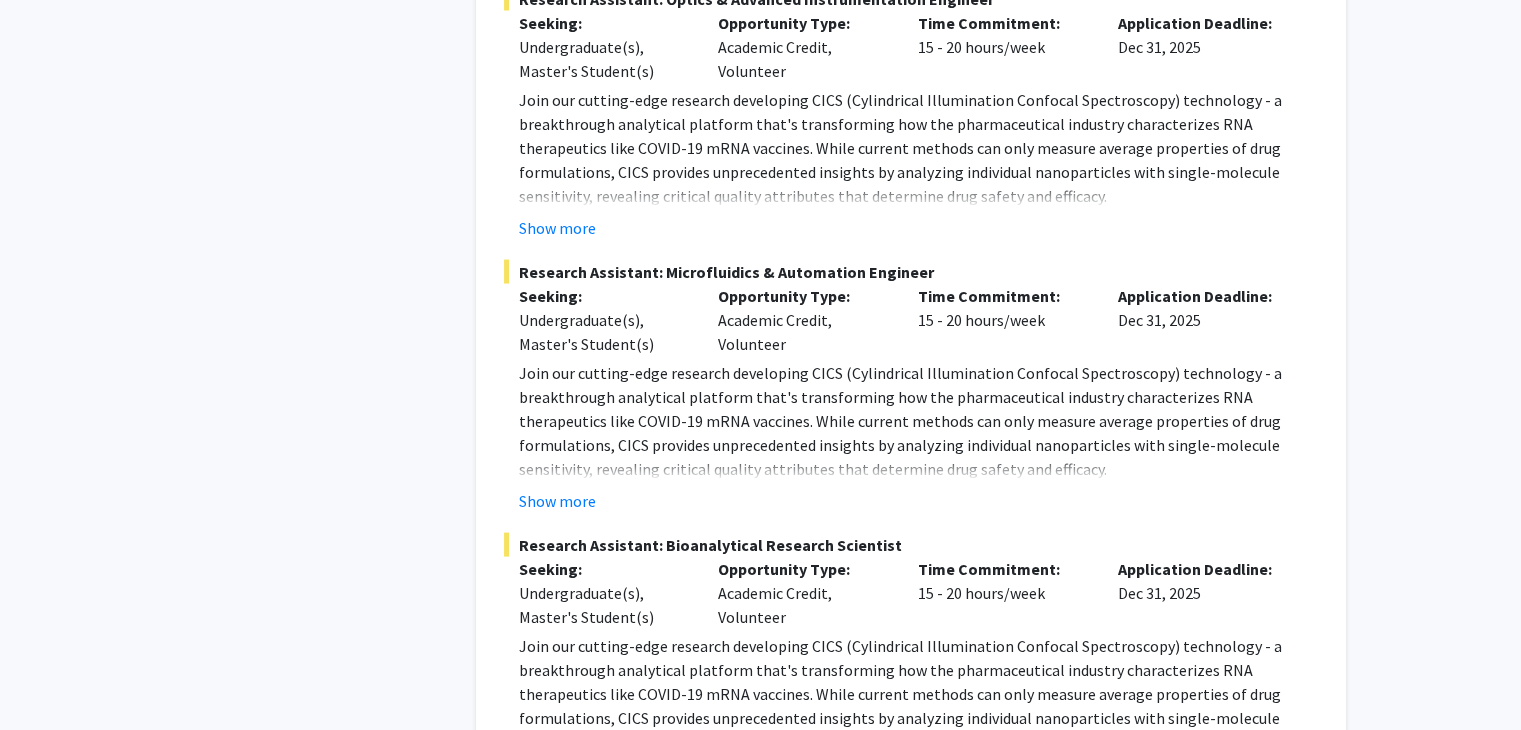 scroll, scrollTop: 3934, scrollLeft: 0, axis: vertical 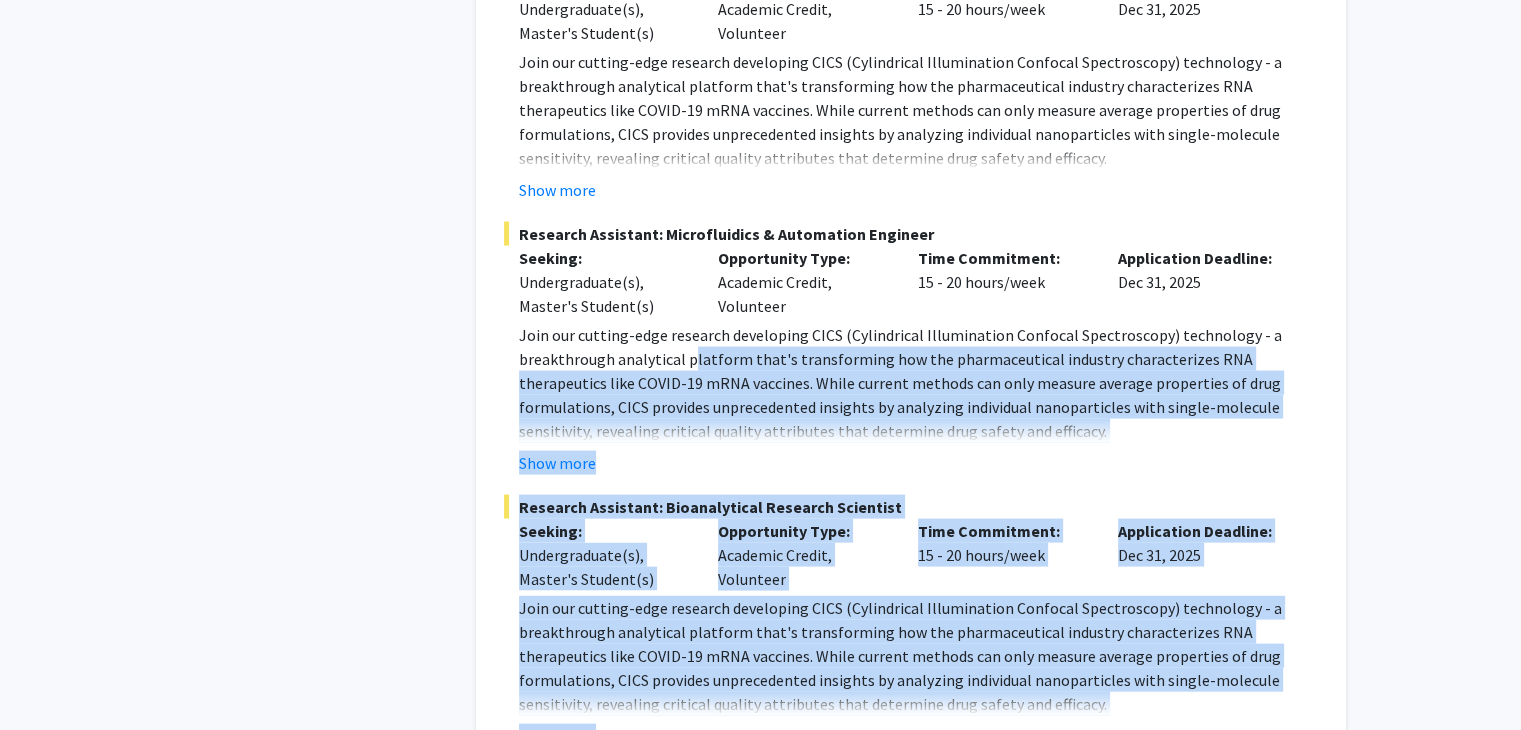 drag, startPoint x: 686, startPoint y: 264, endPoint x: 609, endPoint y: 673, distance: 416.18506 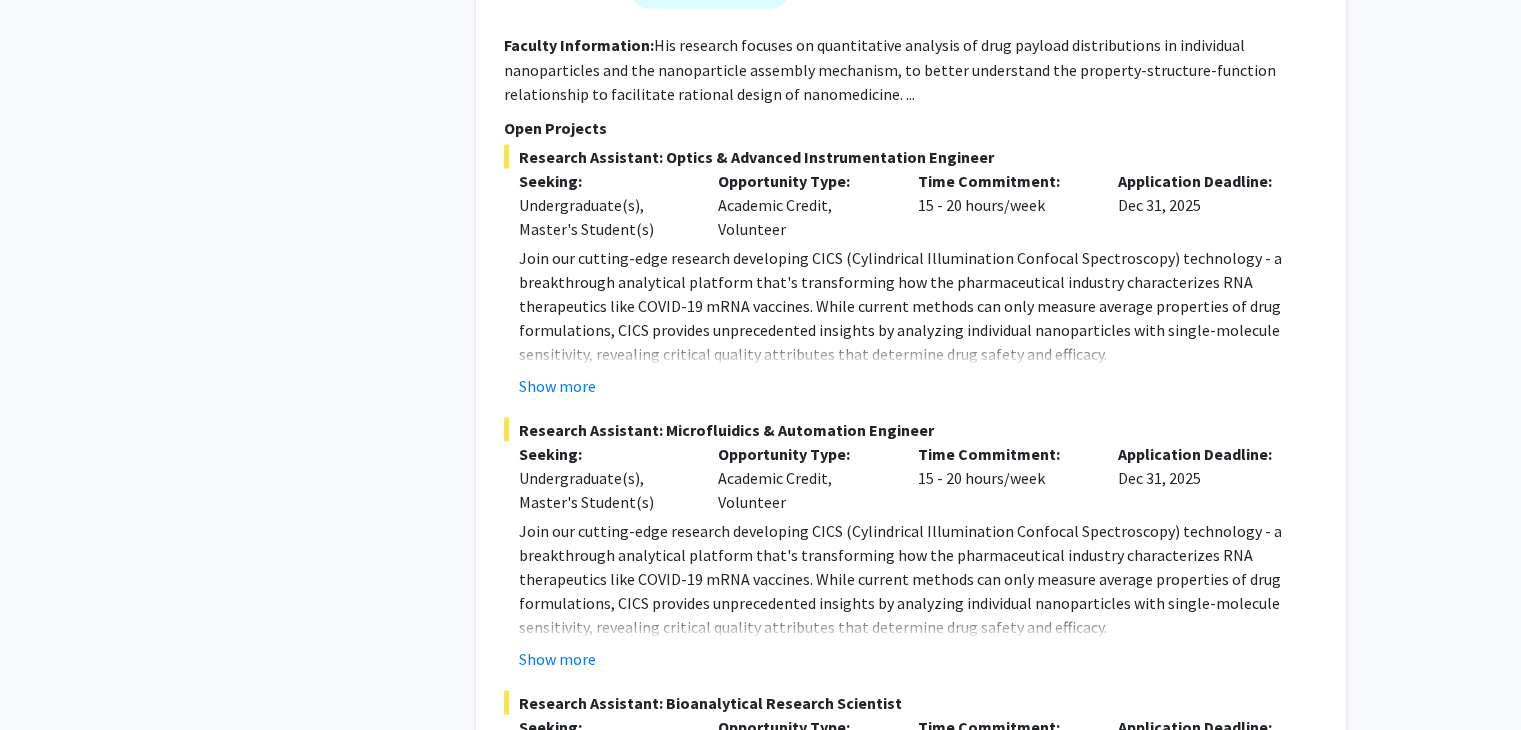 scroll, scrollTop: 3639, scrollLeft: 0, axis: vertical 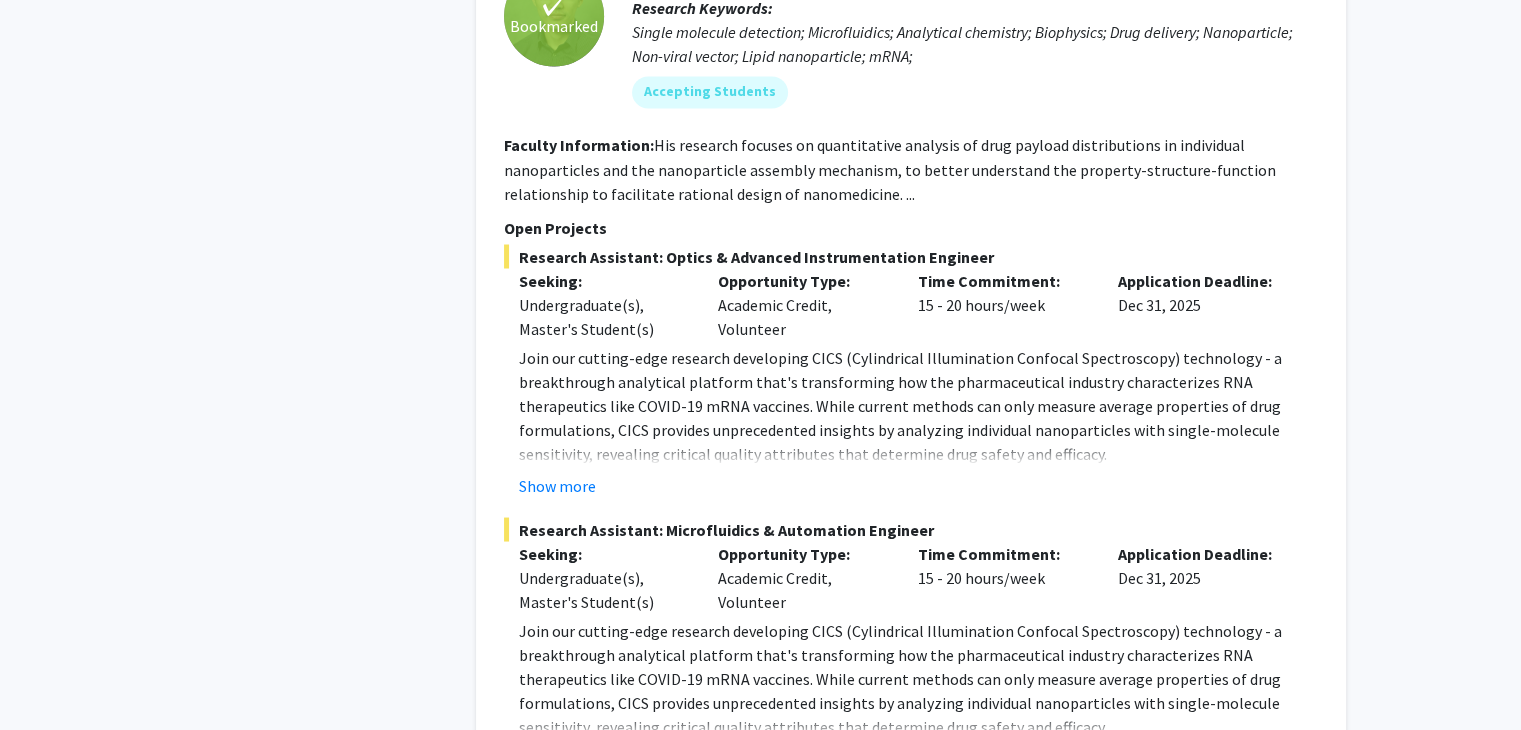 click on "Join our cutting-edge research developing CICS (Cylindrical Illumination Confocal Spectroscopy) technology - a breakthrough analytical platform that's transforming how the pharmaceutical industry characterizes RNA therapeutics like COVID-19 mRNA vaccines. While current methods can only measure average properties of drug formulations, CICS provides unprecedented insights by analyzing individual nanoparticles with single-molecule sensitivity, revealing critical quality attributes that determine drug safety and efficacy." 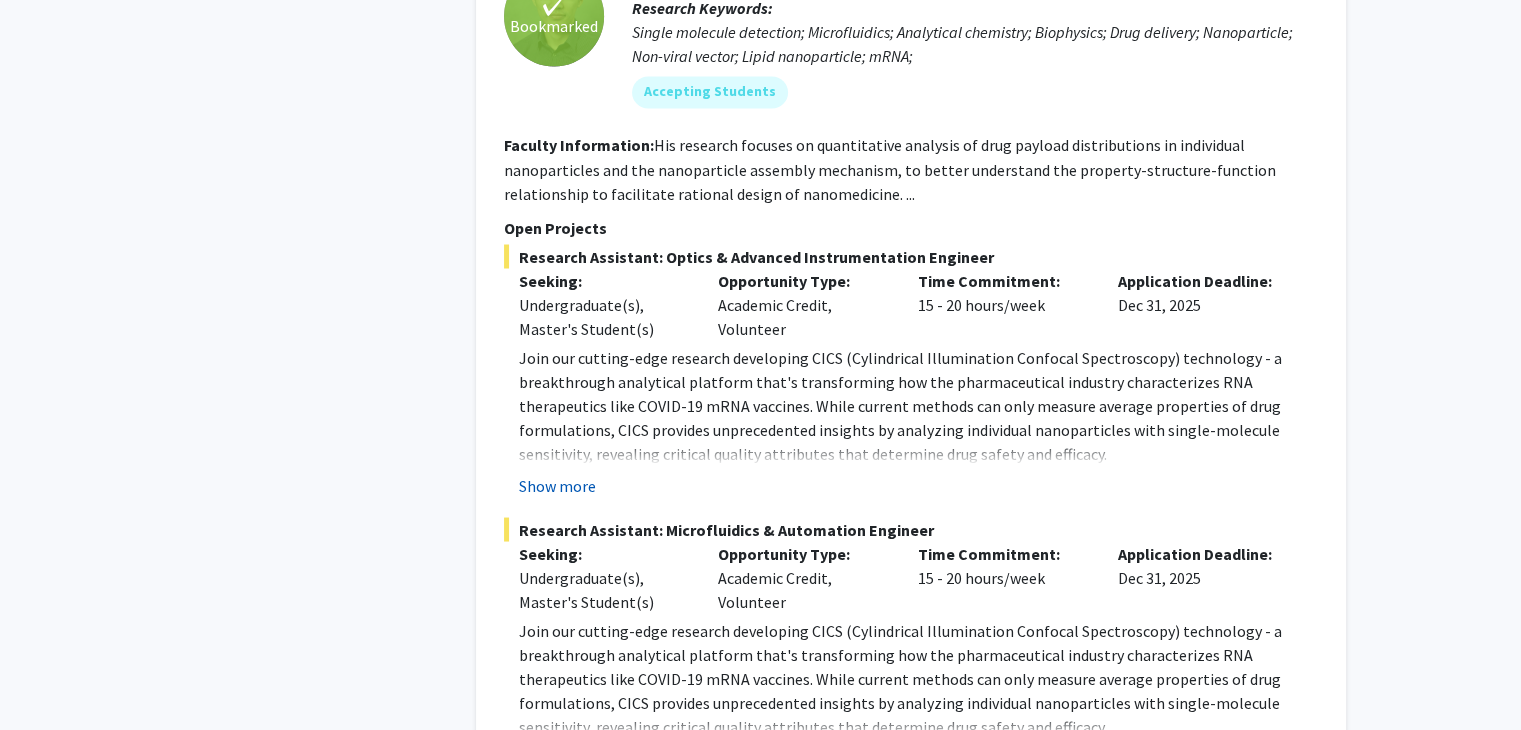 click on "Show more" 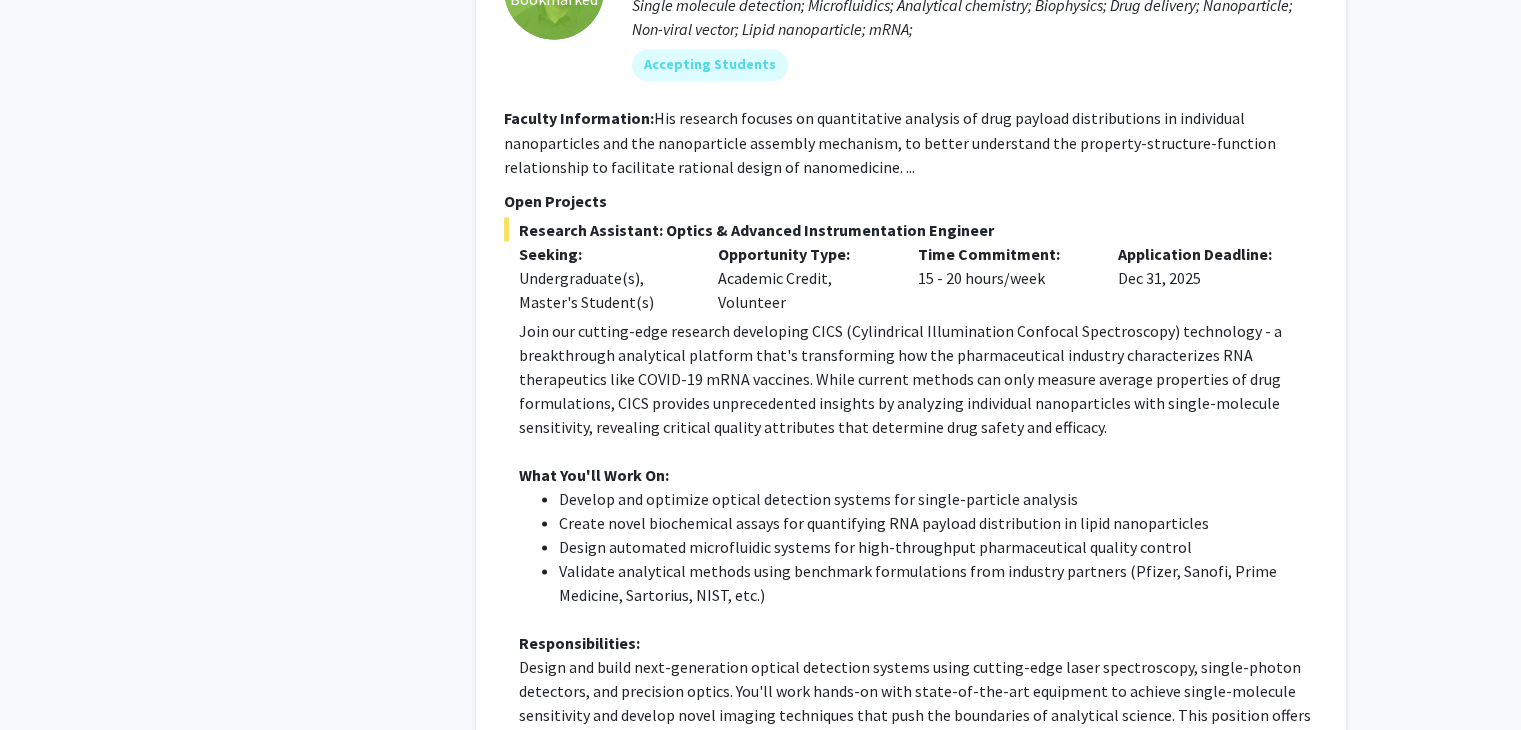 scroll, scrollTop: 3664, scrollLeft: 0, axis: vertical 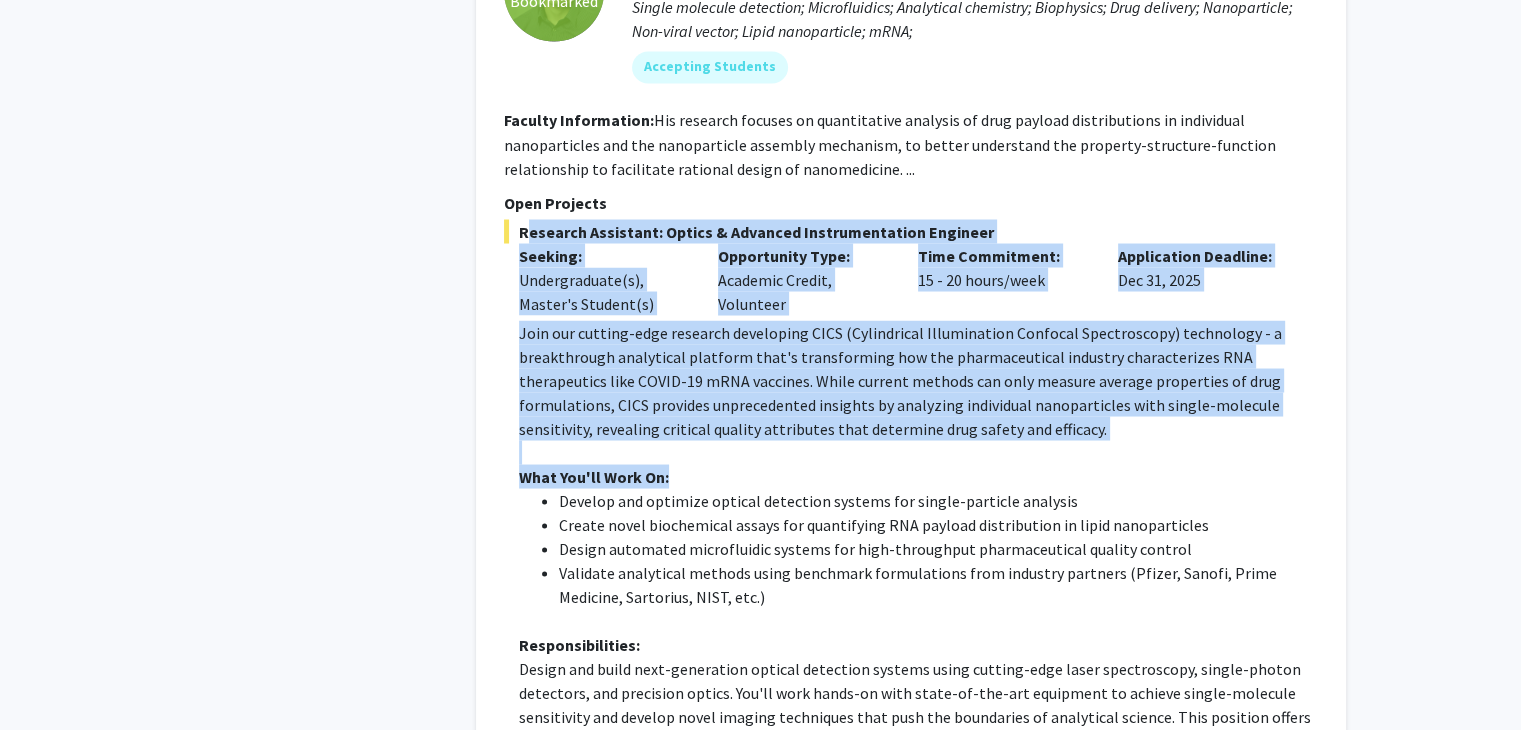 drag, startPoint x: 521, startPoint y: 128, endPoint x: 789, endPoint y: 390, distance: 374.79062 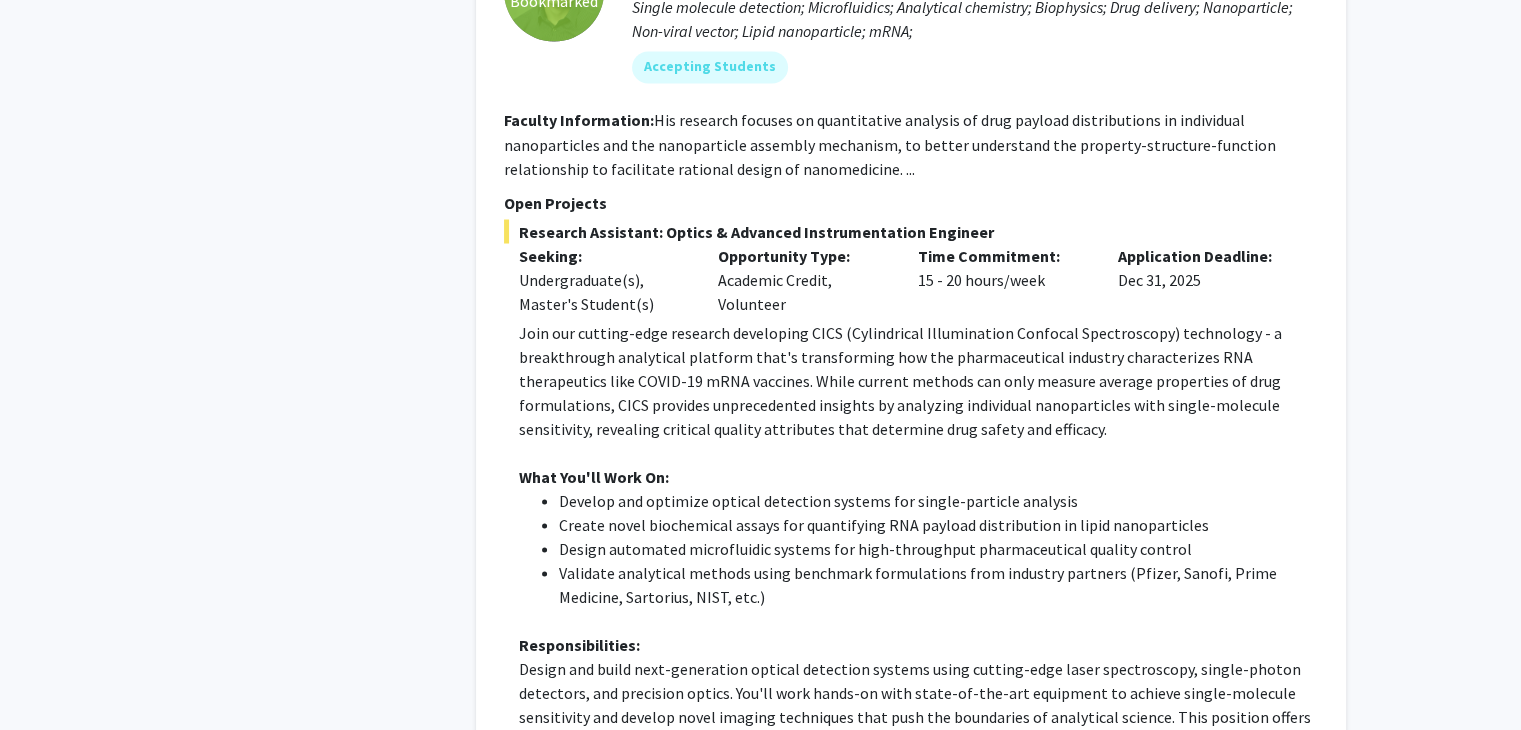 click on "Validate analytical methods using benchmark formulations from industry partners (Pfizer, Sanofi, Prime Medicine, Sartorius, NIST, etc.)" 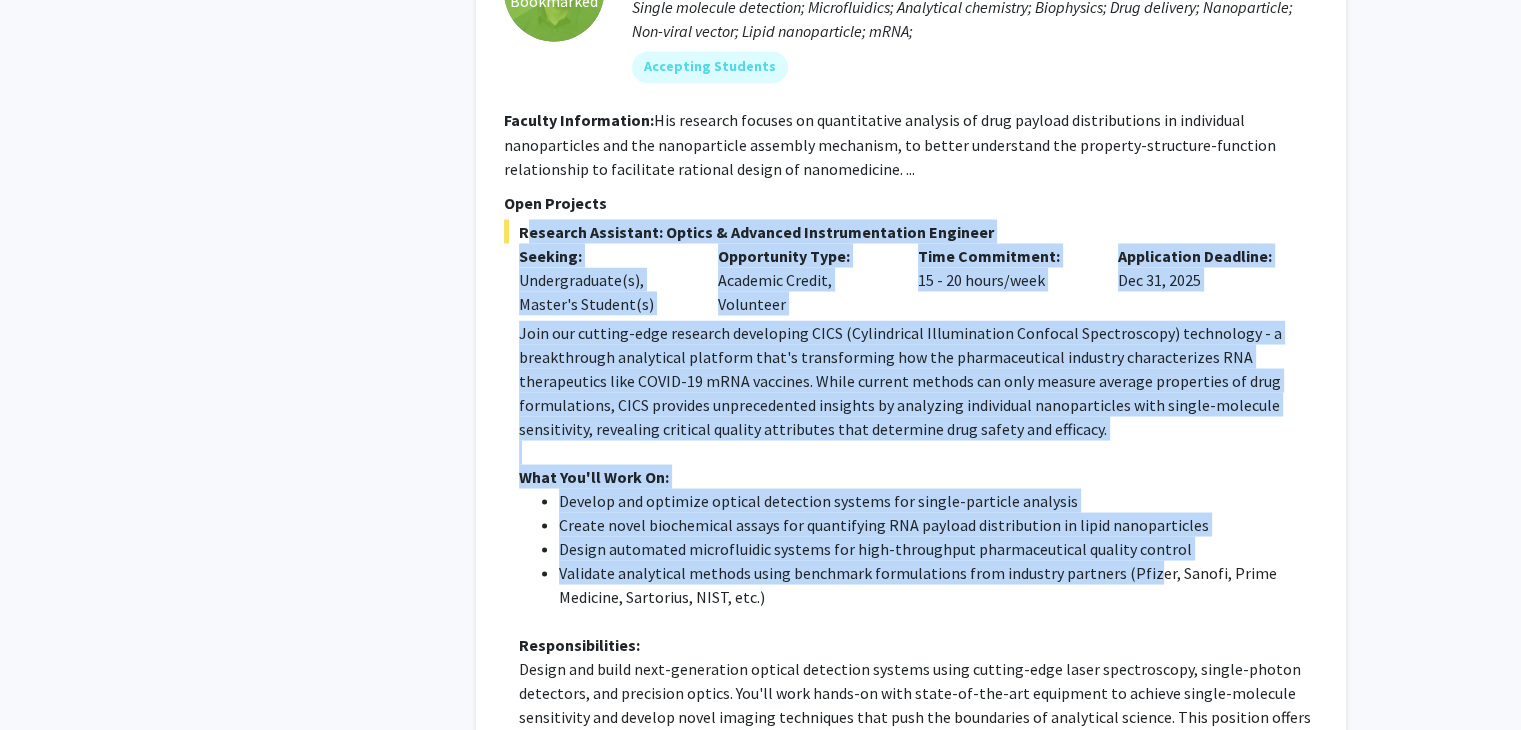 drag, startPoint x: 519, startPoint y: 130, endPoint x: 1140, endPoint y: 466, distance: 706.07153 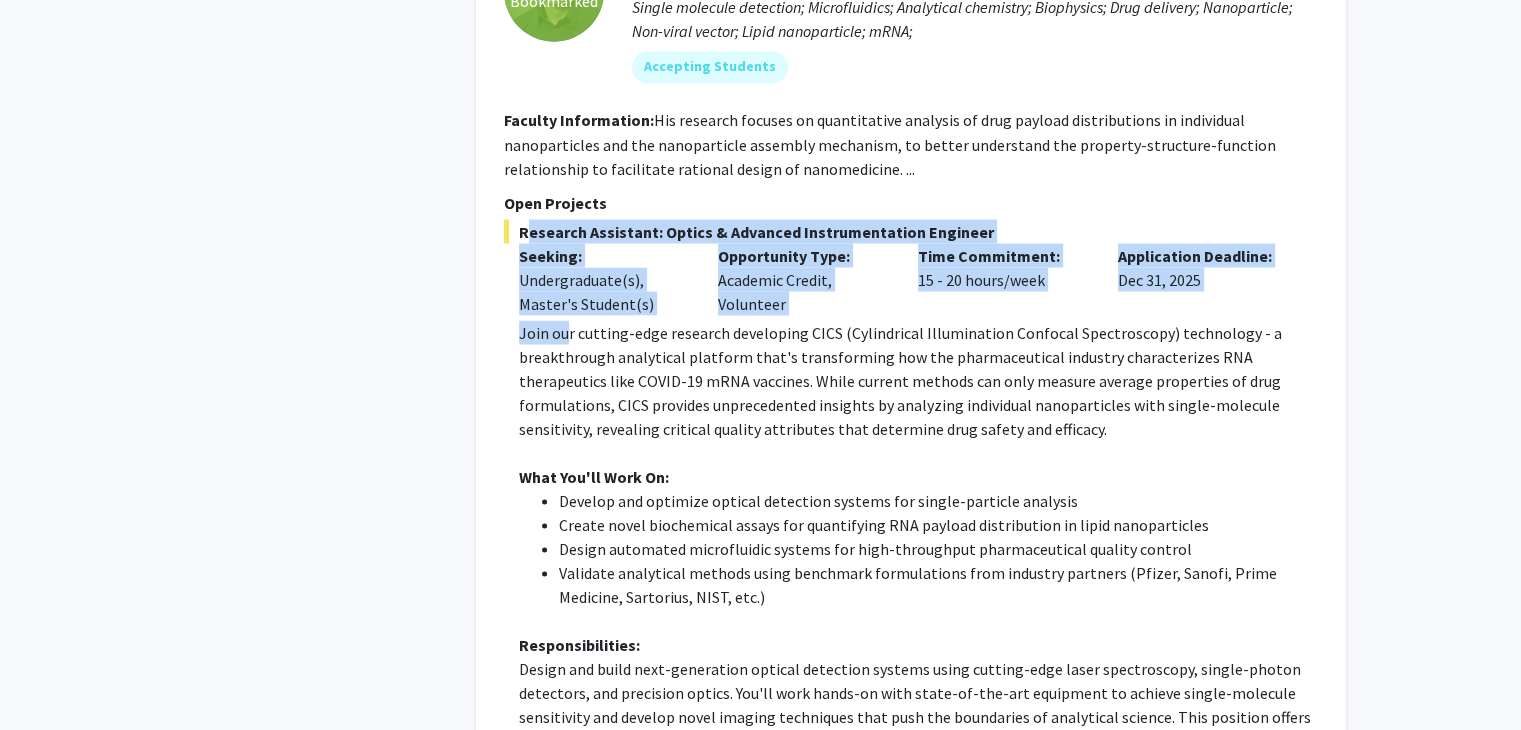 drag, startPoint x: 519, startPoint y: 127, endPoint x: 589, endPoint y: 291, distance: 178.31433 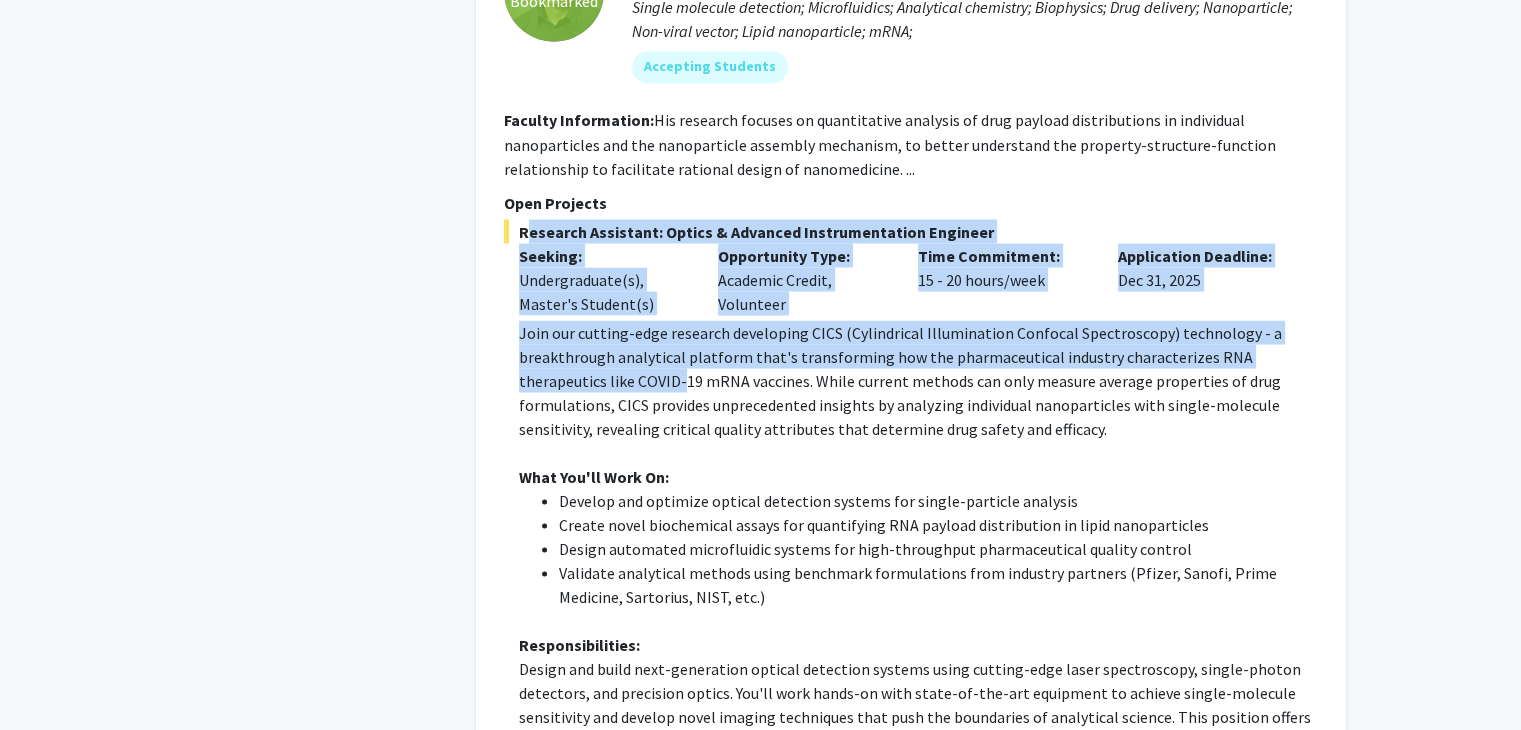 click on "Research Assistant: Optics & Advanced Instrumentation Engineer" 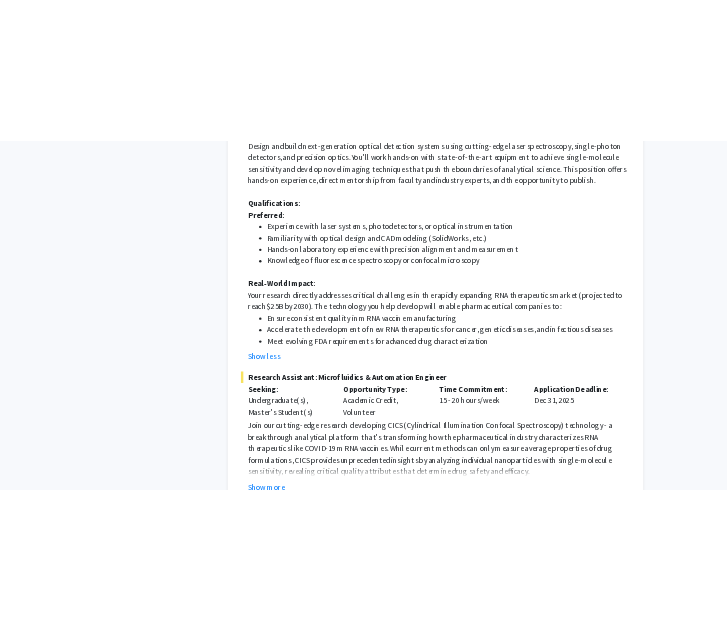 scroll, scrollTop: 4408, scrollLeft: 0, axis: vertical 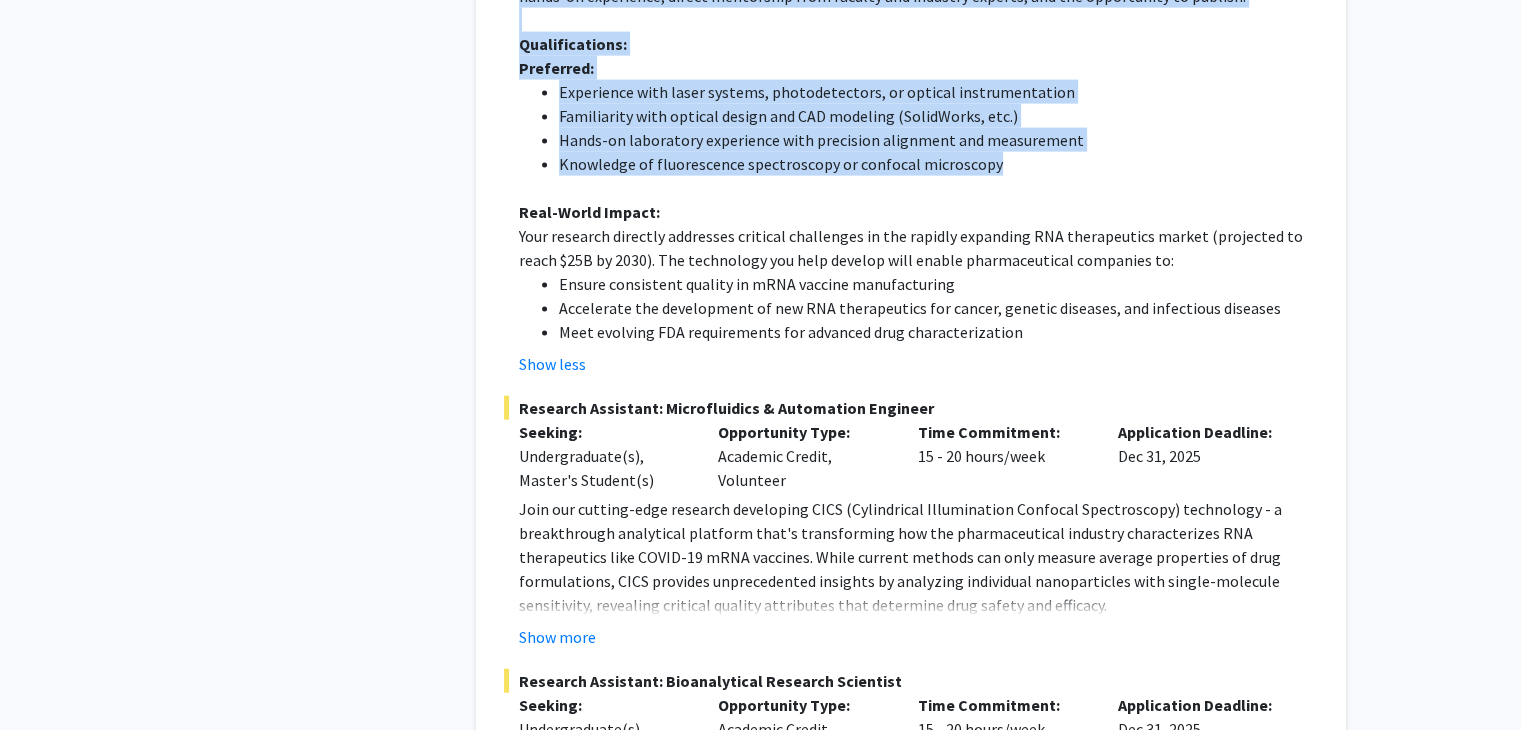 drag, startPoint x: 518, startPoint y: 125, endPoint x: 1008, endPoint y: 66, distance: 493.53925 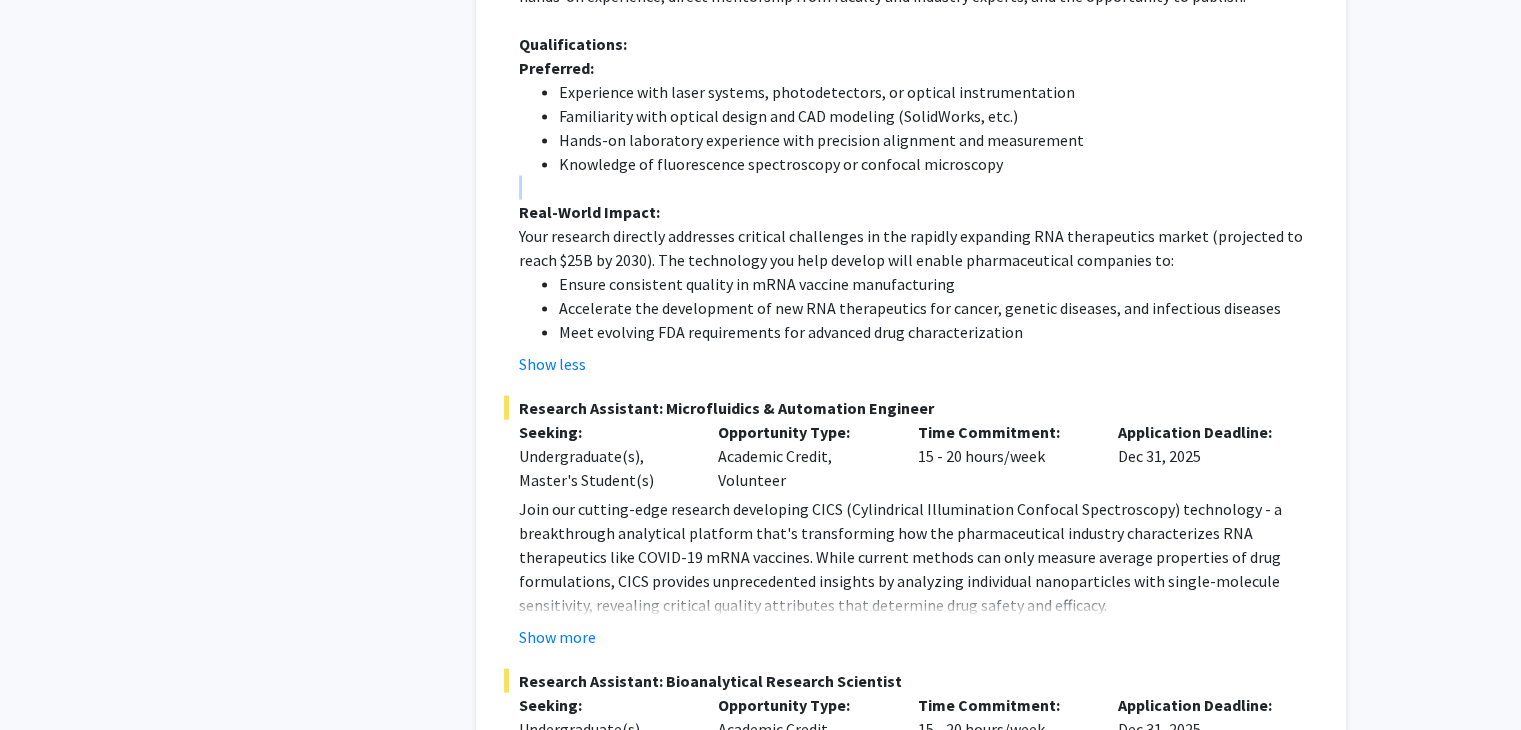 click on "Knowledge of fluorescence spectroscopy or confocal microscopy" 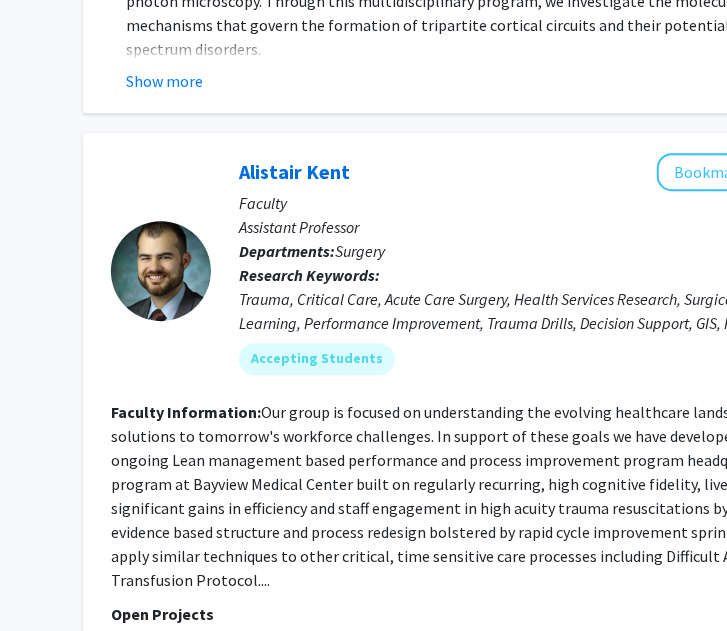 scroll, scrollTop: 10251, scrollLeft: 232, axis: both 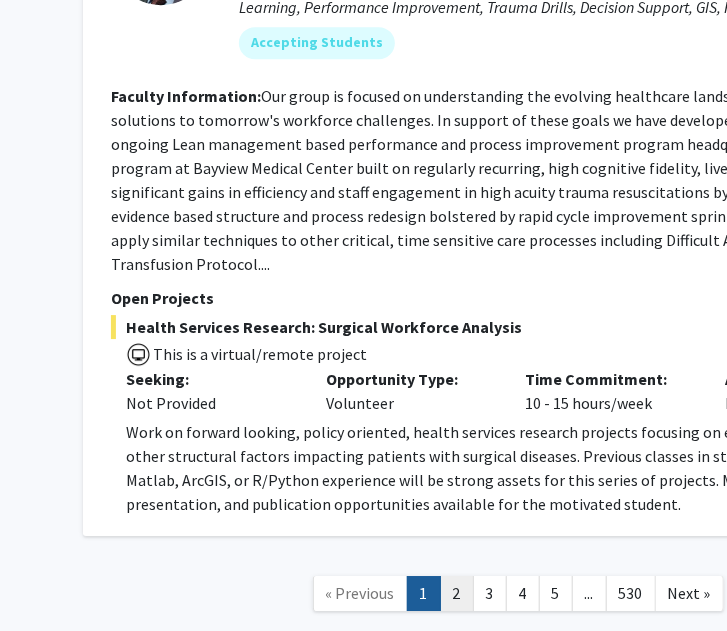 click on "2" 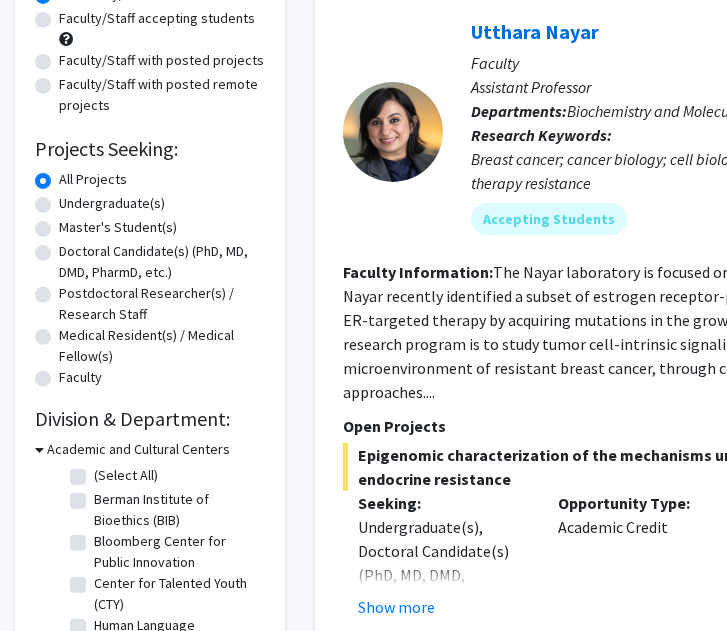 scroll, scrollTop: 0, scrollLeft: 0, axis: both 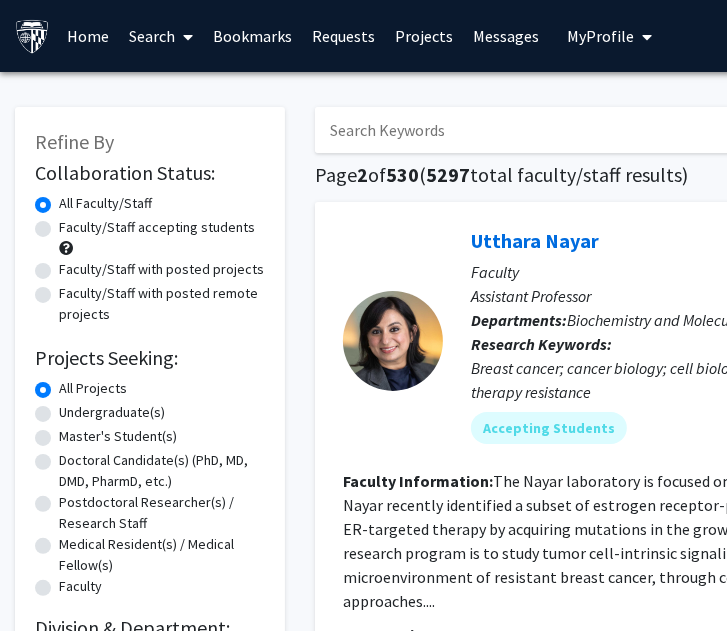 click at bounding box center (707, 130) 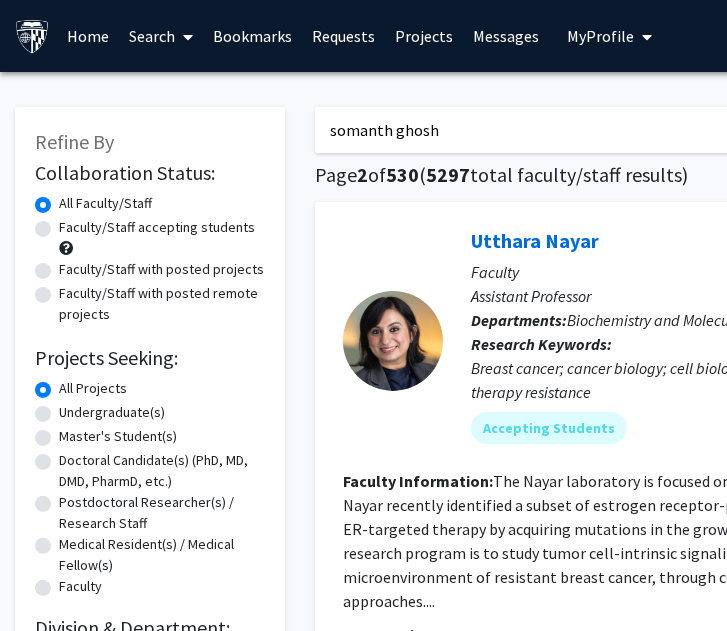type on "somanth ghosh" 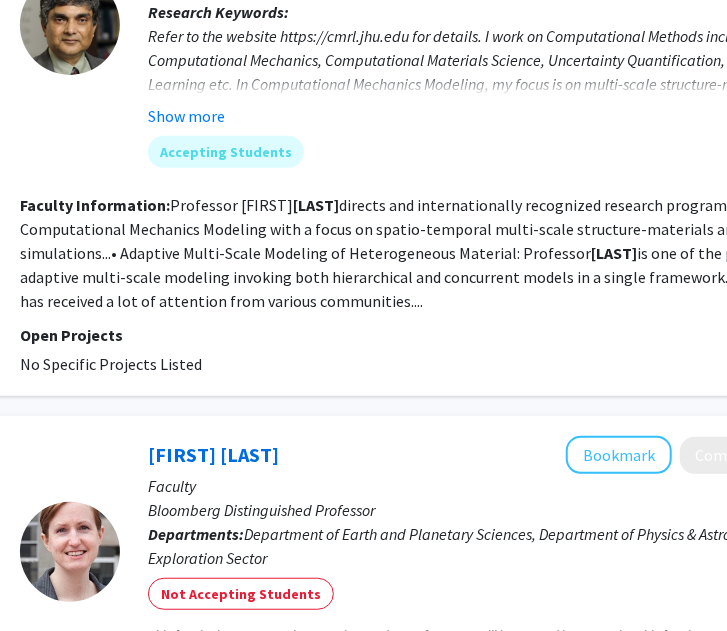 scroll, scrollTop: 356, scrollLeft: 321, axis: both 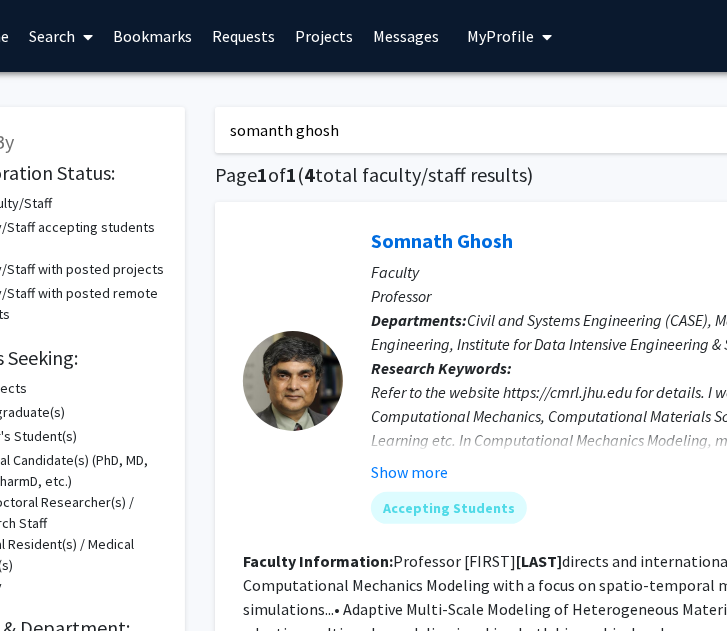 drag, startPoint x: 162, startPoint y: 133, endPoint x: -5, endPoint y: 126, distance: 167.14664 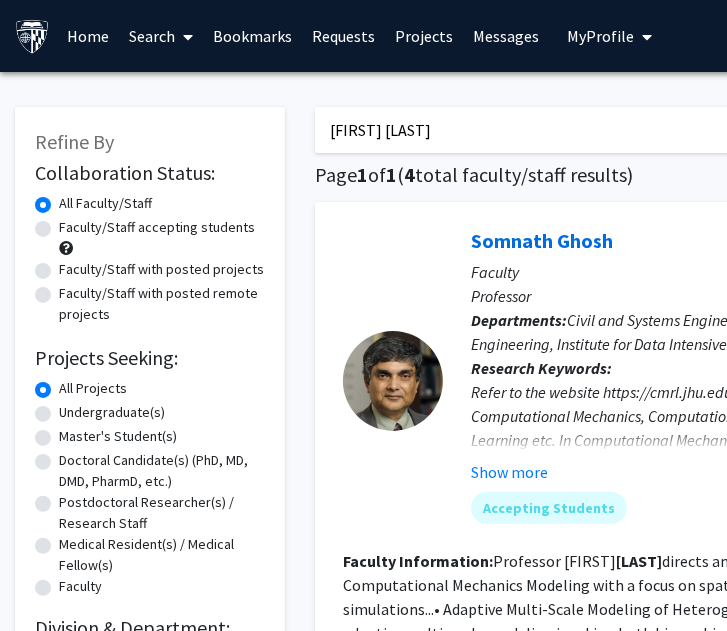 type on "[FIRST] [LAST]" 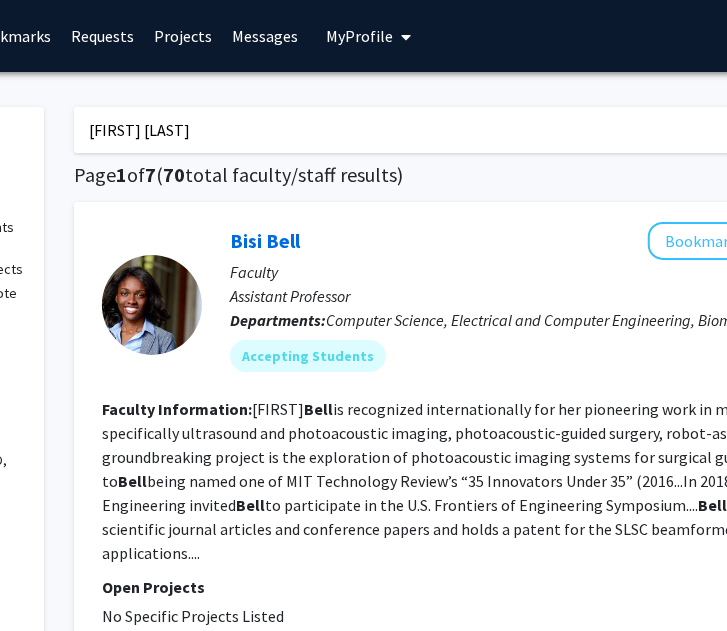 scroll, scrollTop: 0, scrollLeft: 241, axis: horizontal 